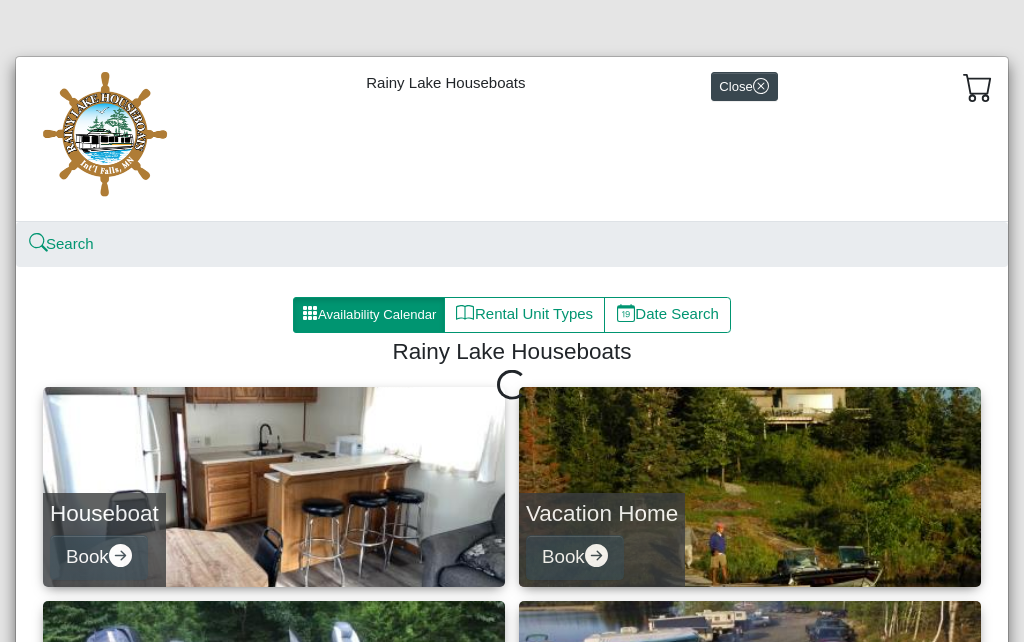 scroll, scrollTop: 0, scrollLeft: 0, axis: both 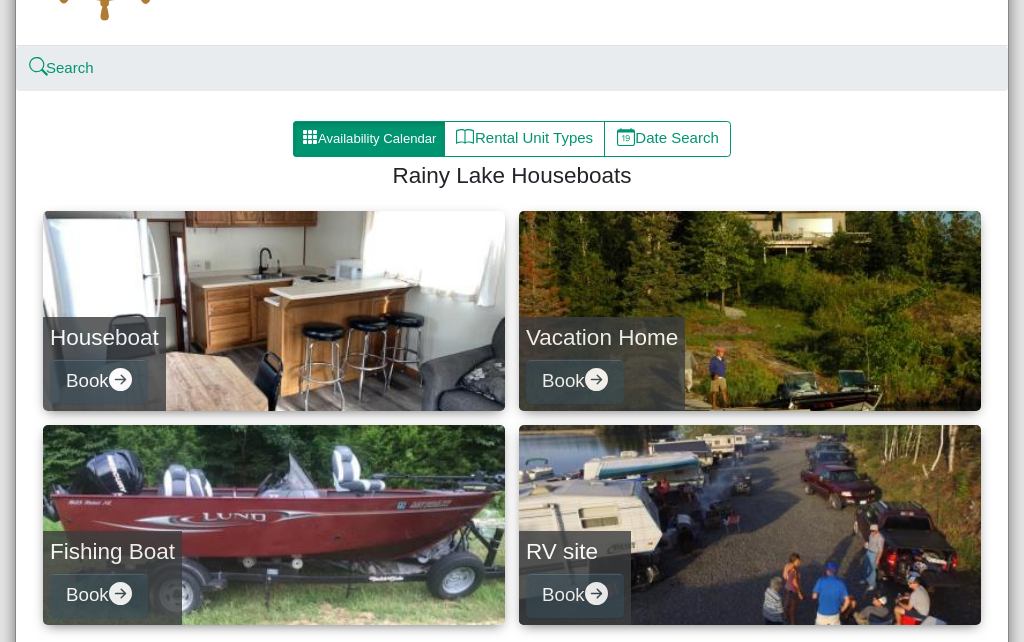 click on "Houseboat  Book" at bounding box center [274, 311] 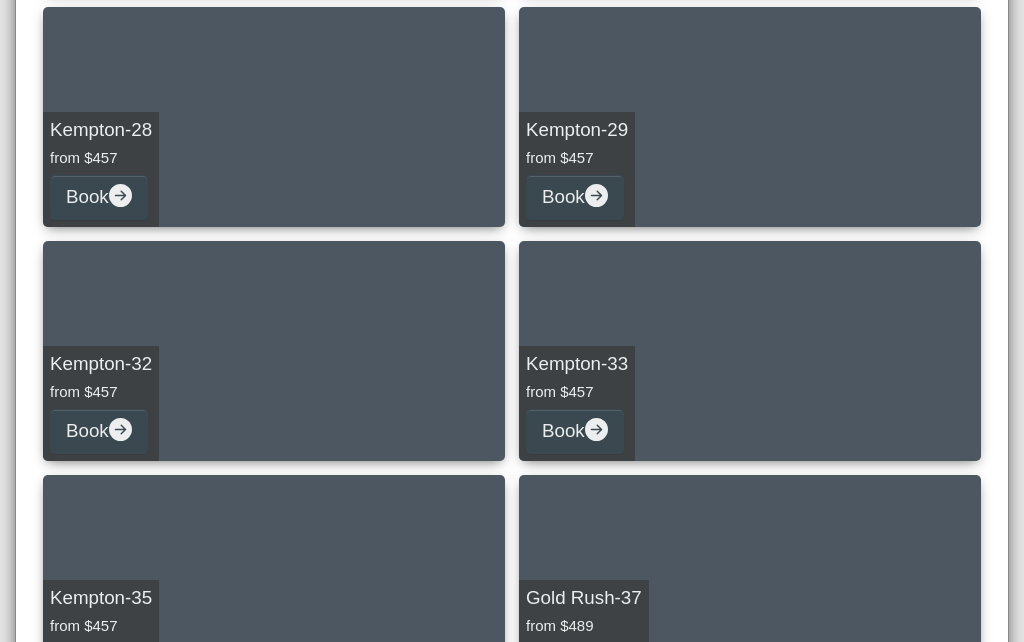 scroll, scrollTop: 1994, scrollLeft: 0, axis: vertical 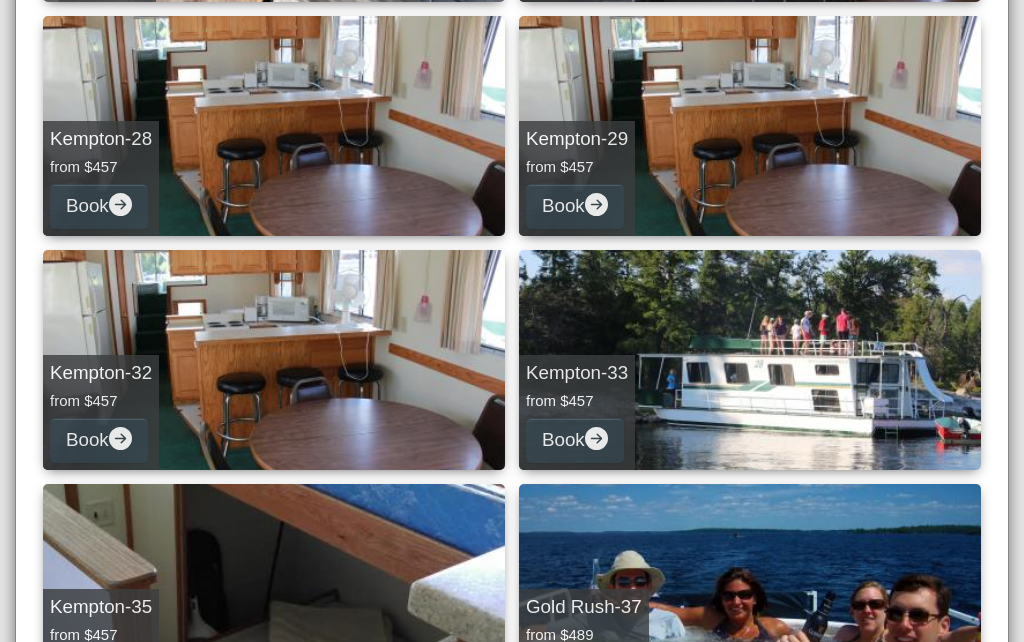 click 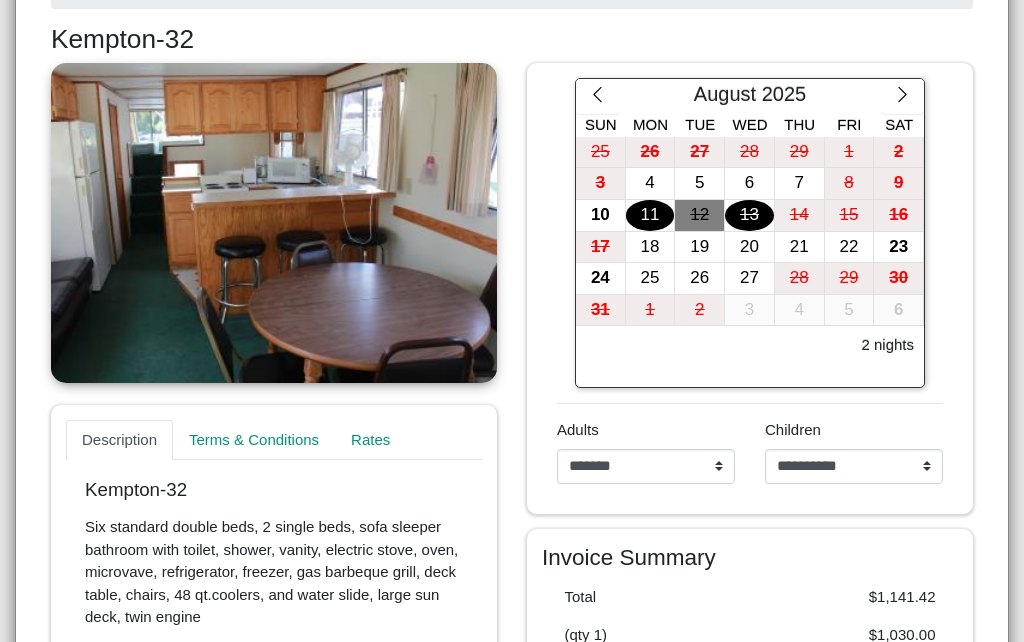 scroll, scrollTop: 372, scrollLeft: 0, axis: vertical 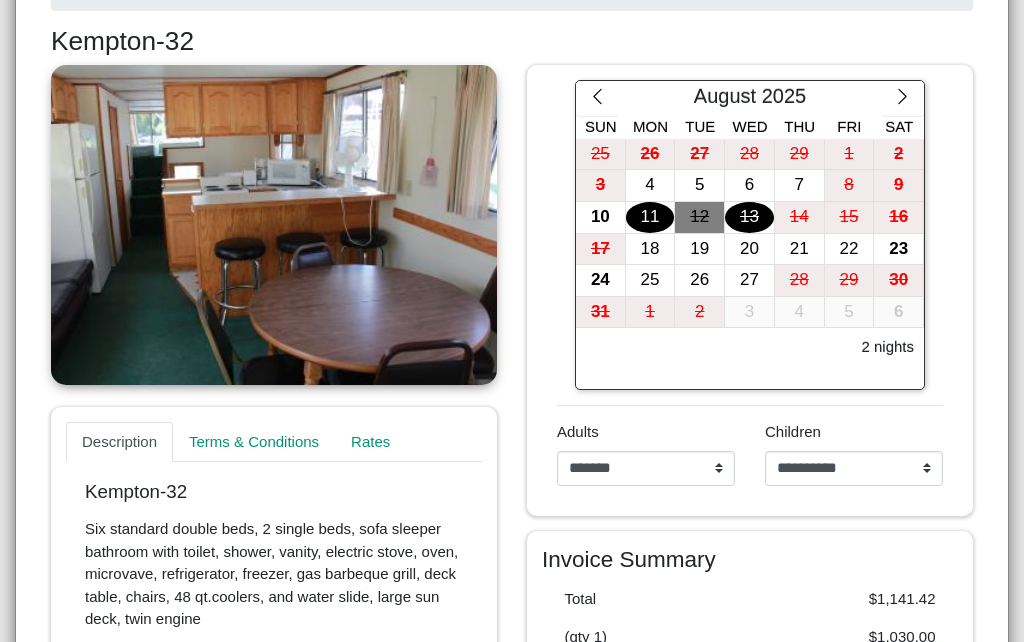click 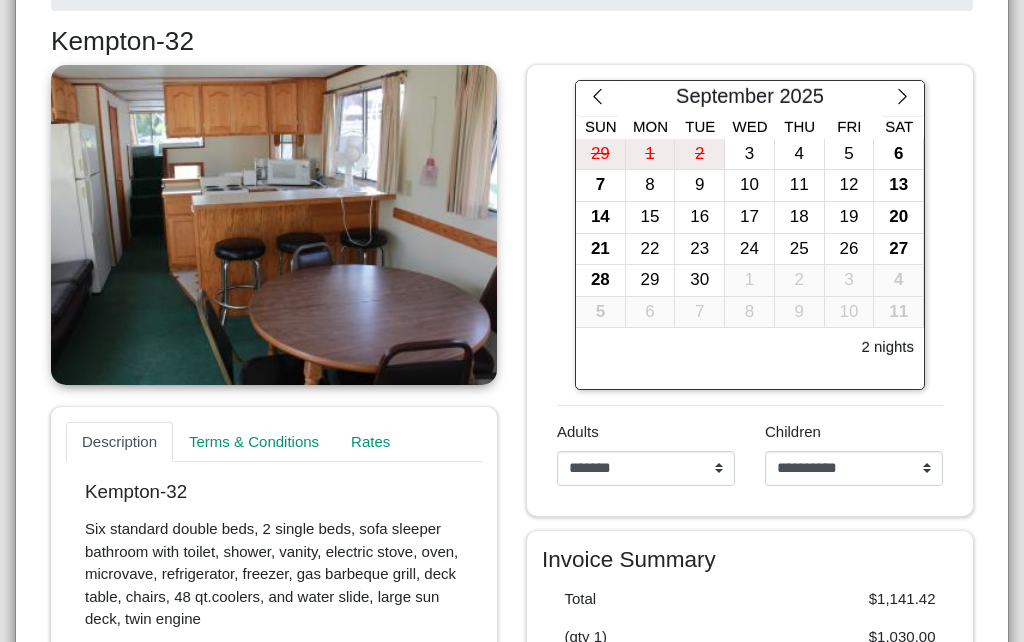 click 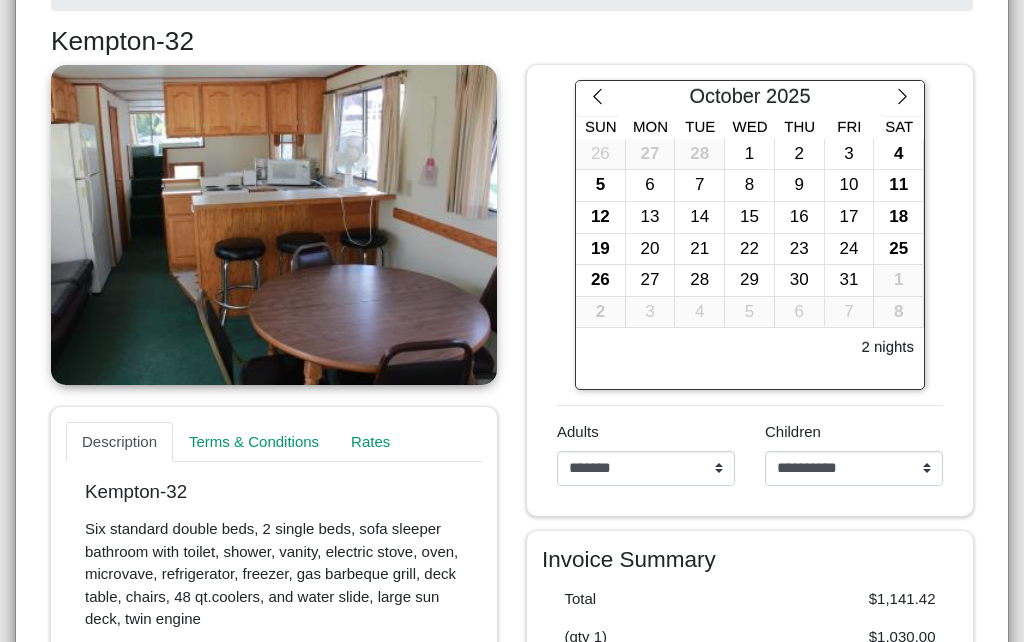 click 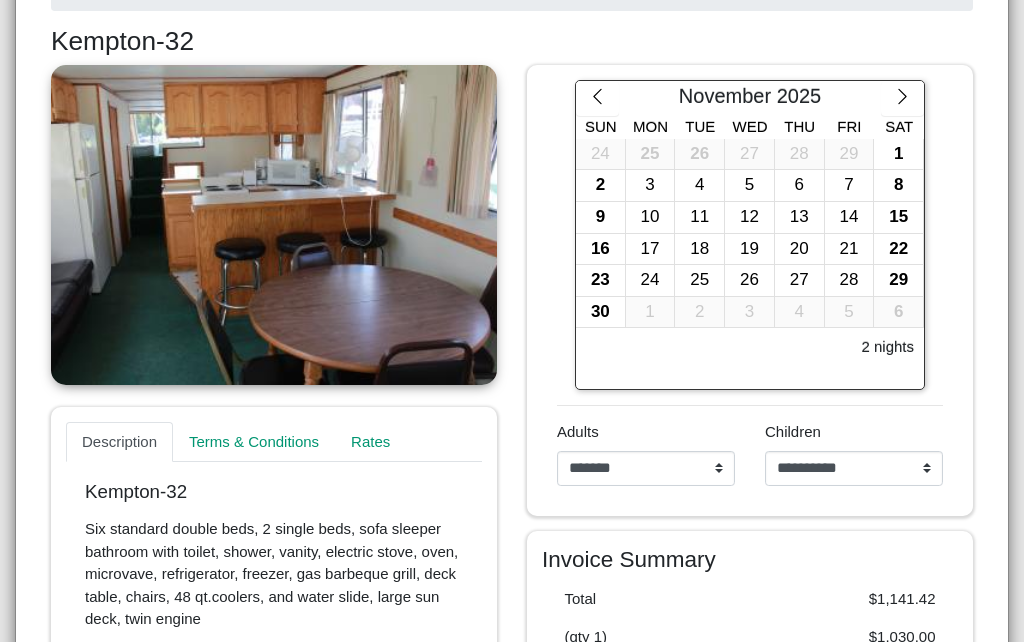click 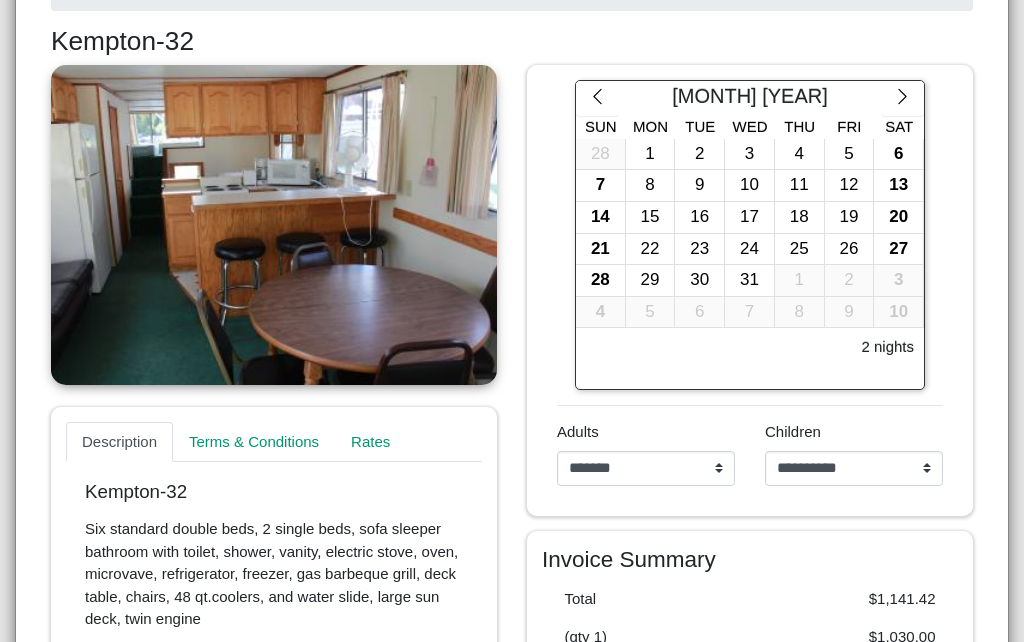 click 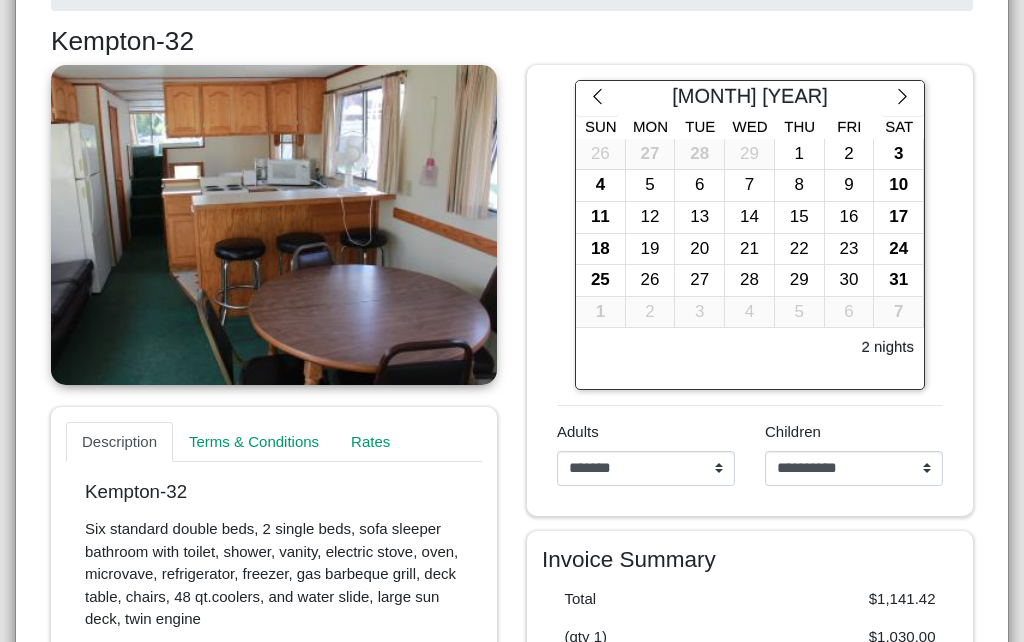 click 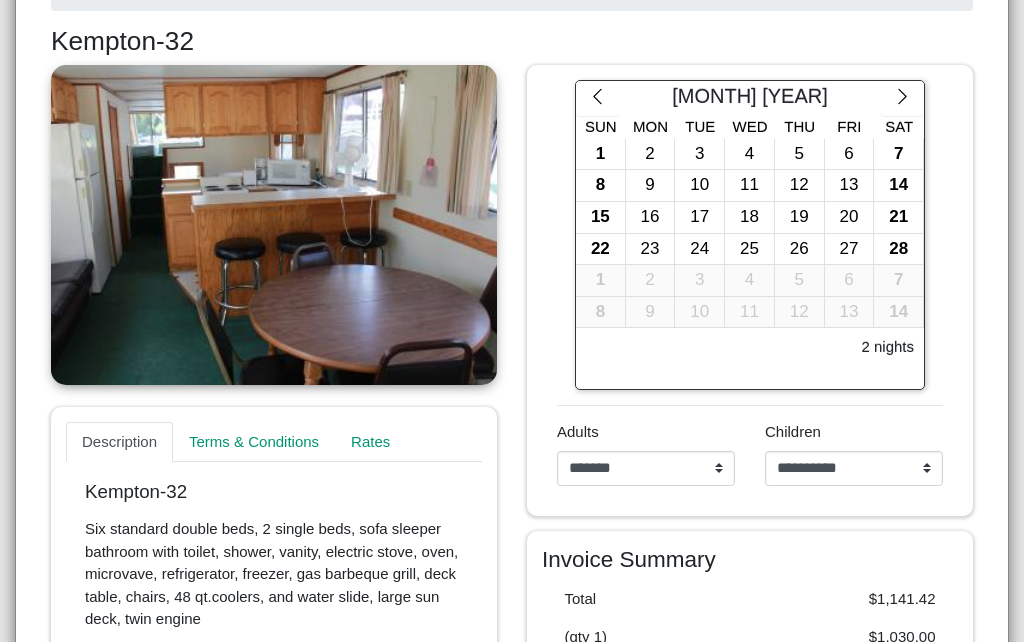 click 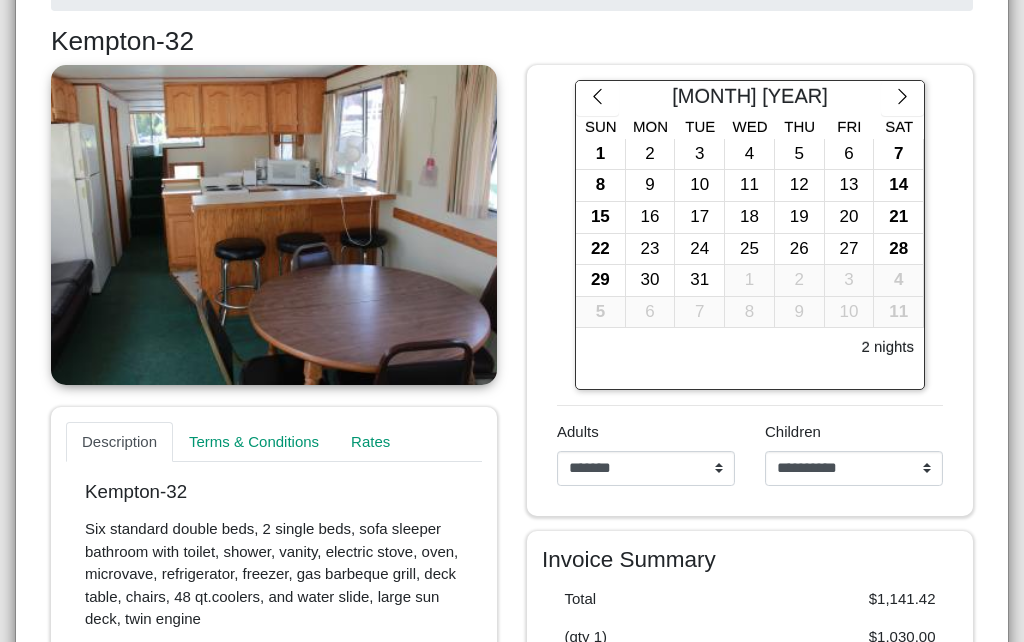 click 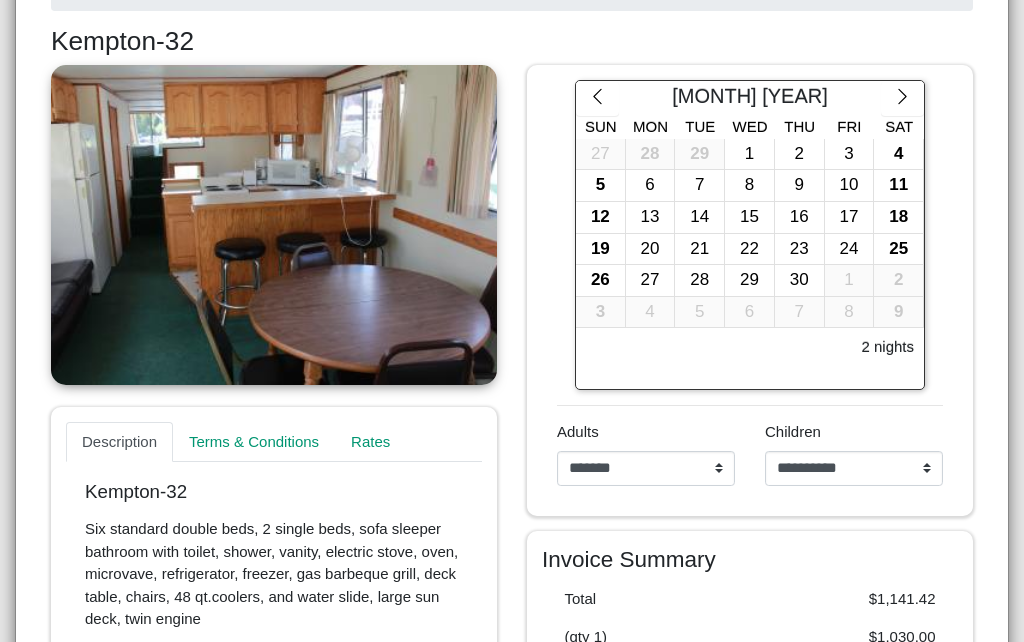 click 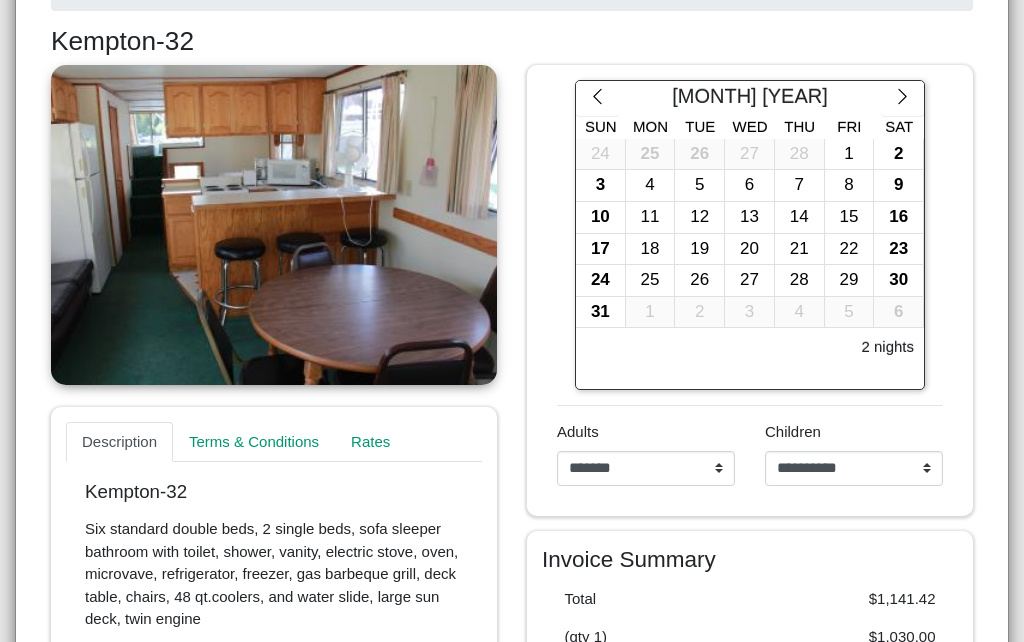 click 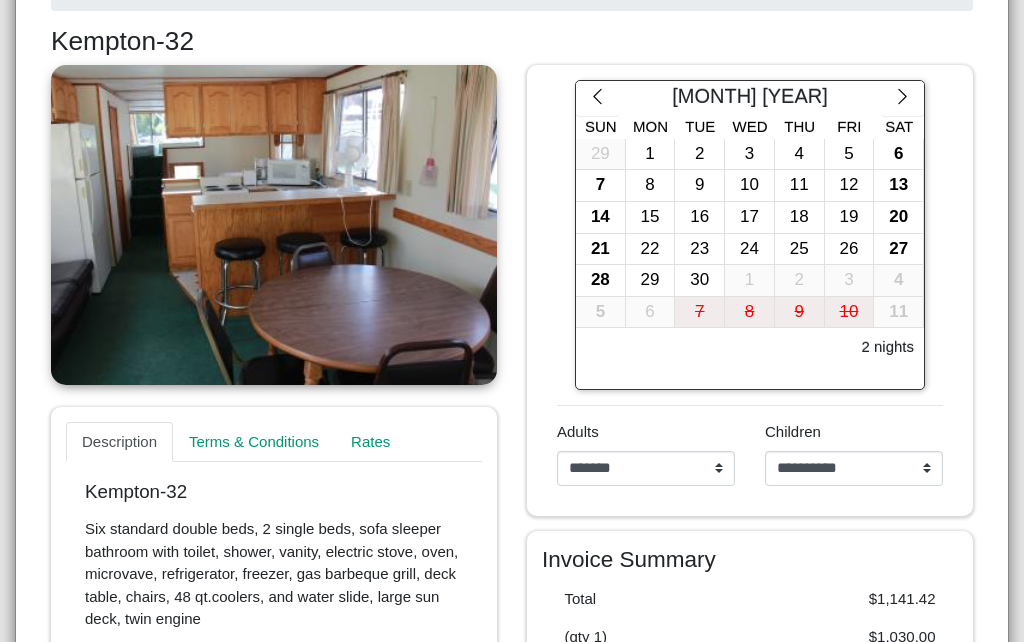click 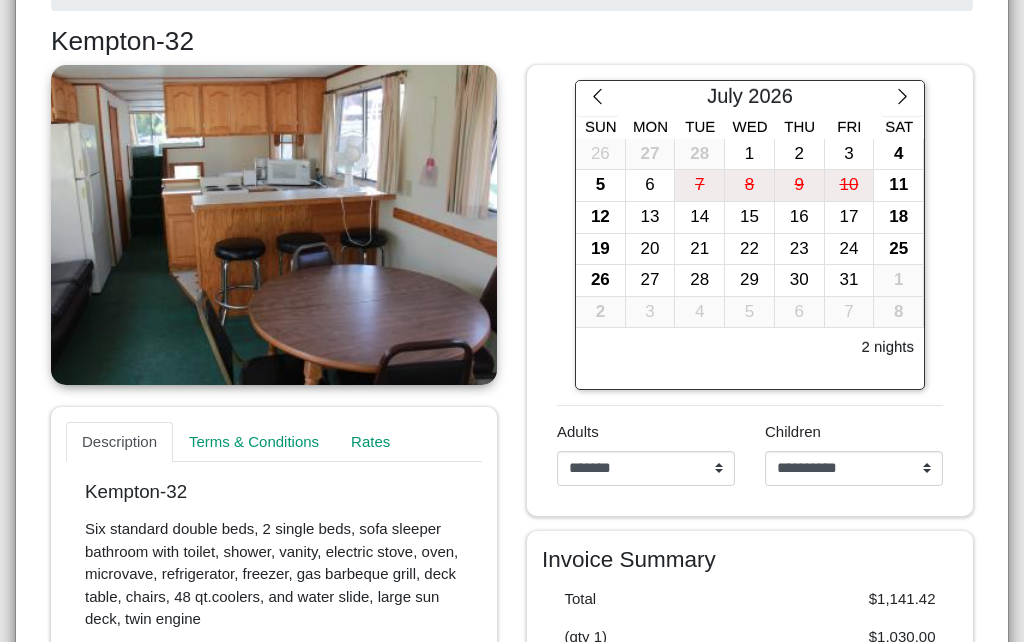 click at bounding box center (902, 99) 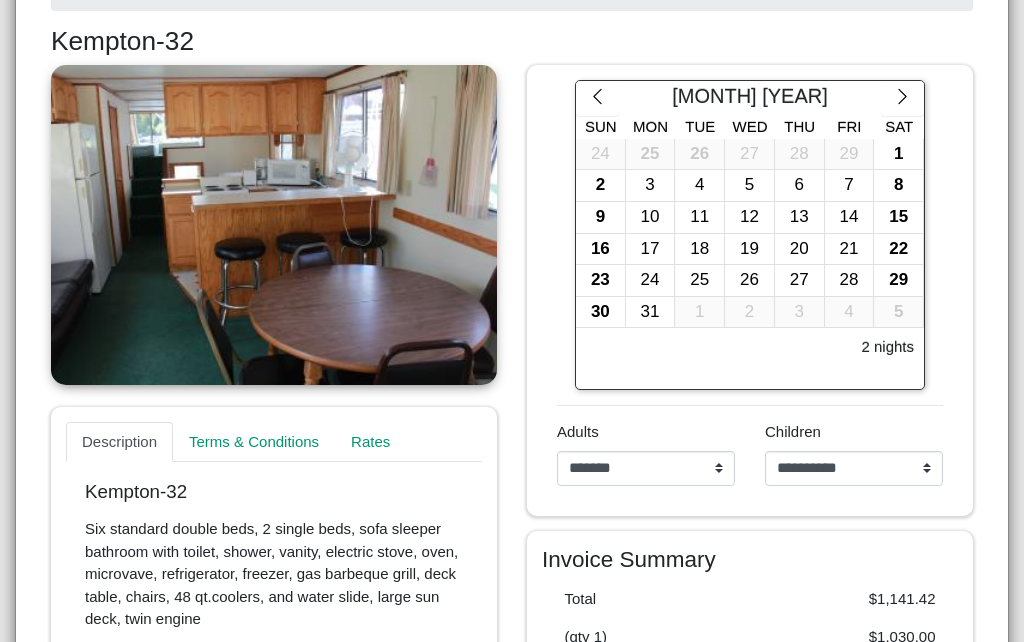 click on "9" at bounding box center [600, 217] 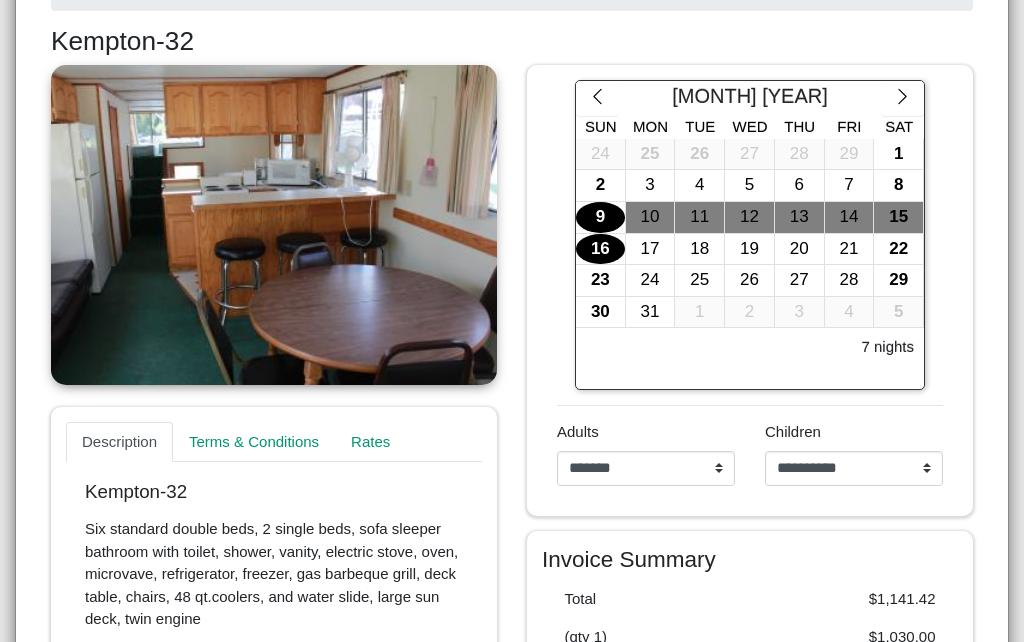 click on "16" at bounding box center [600, 249] 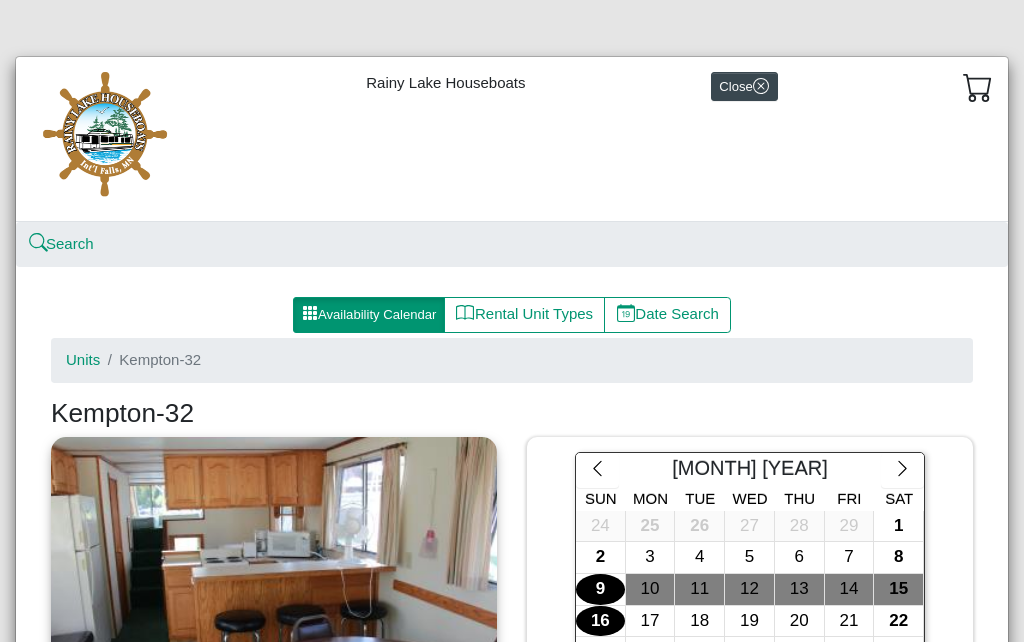 scroll, scrollTop: 0, scrollLeft: 0, axis: both 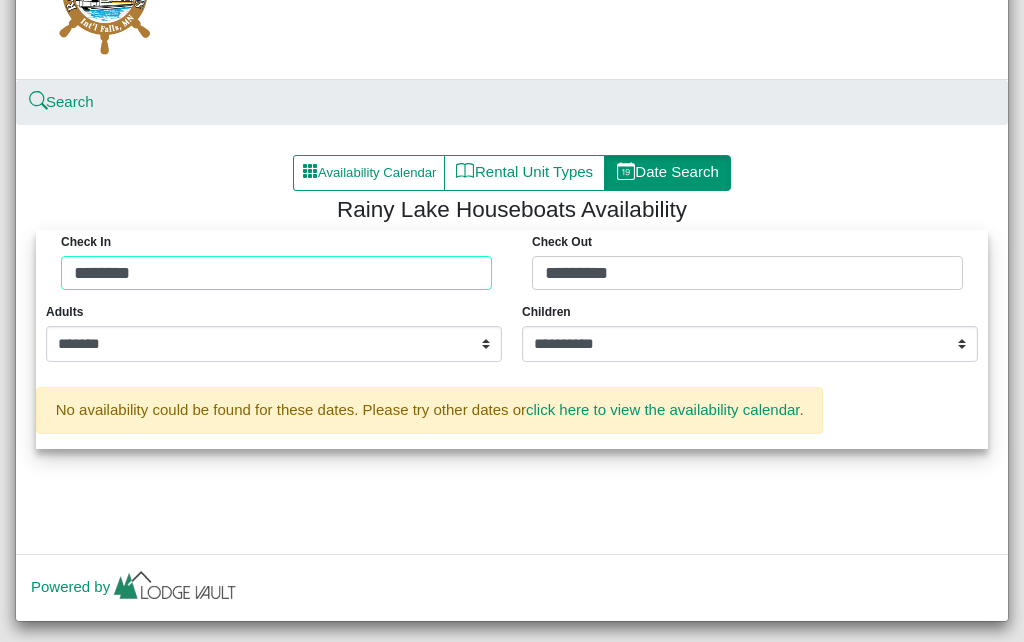 click on "Check in ******** Check Out *********" at bounding box center (512, 265) 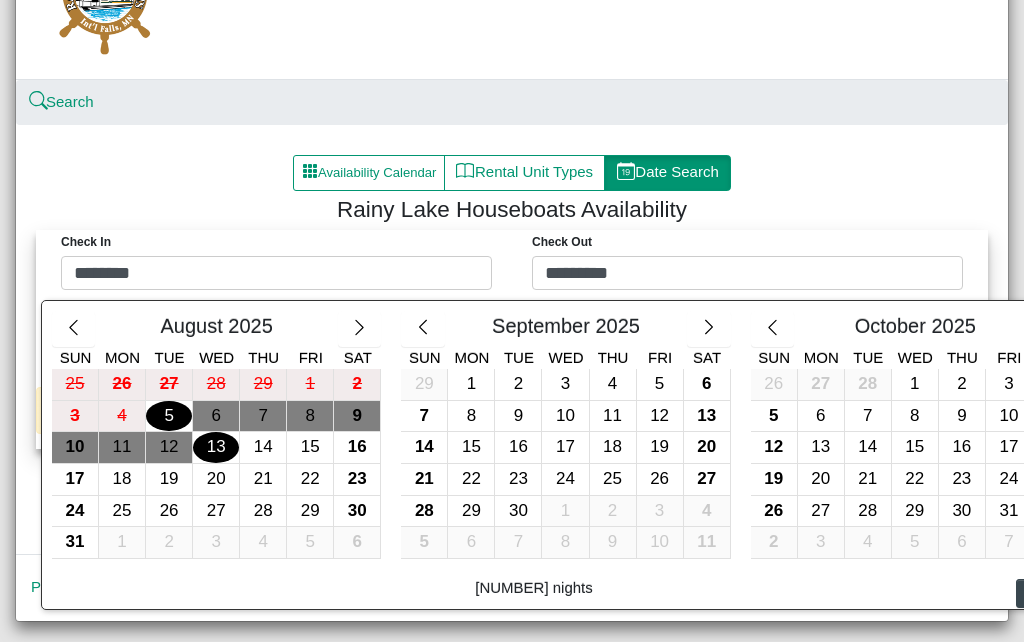 click at bounding box center [512, 321] 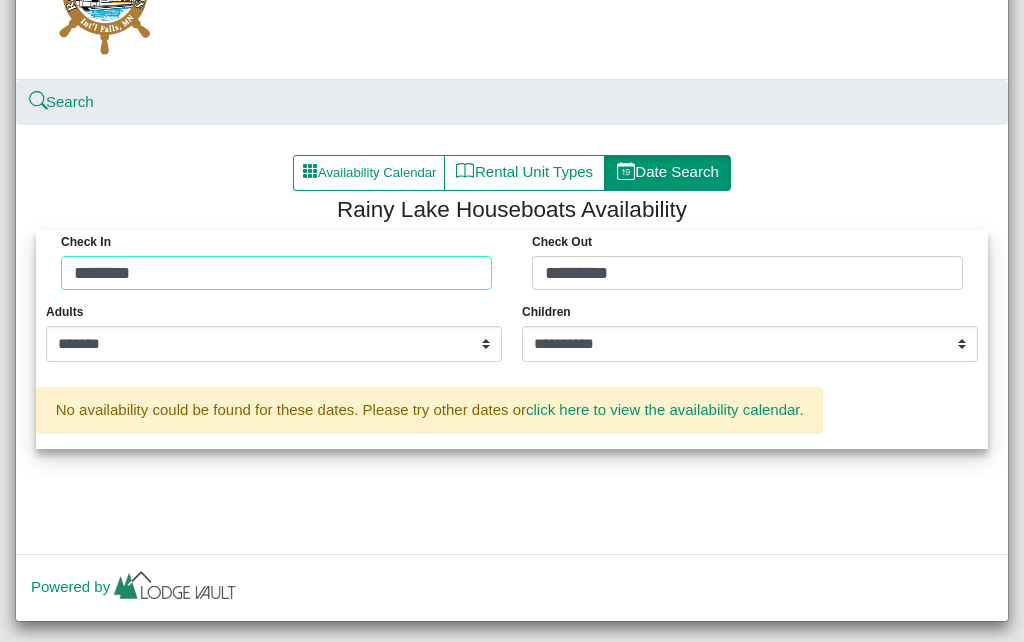 click on "Check in ******** Check Out *********" at bounding box center [512, 265] 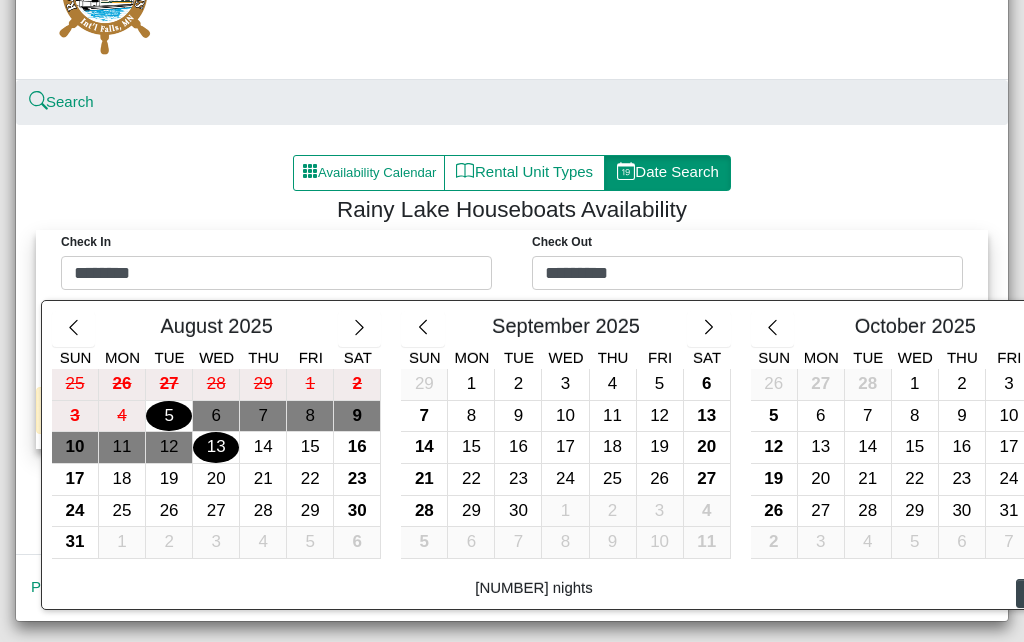 click at bounding box center (512, 321) 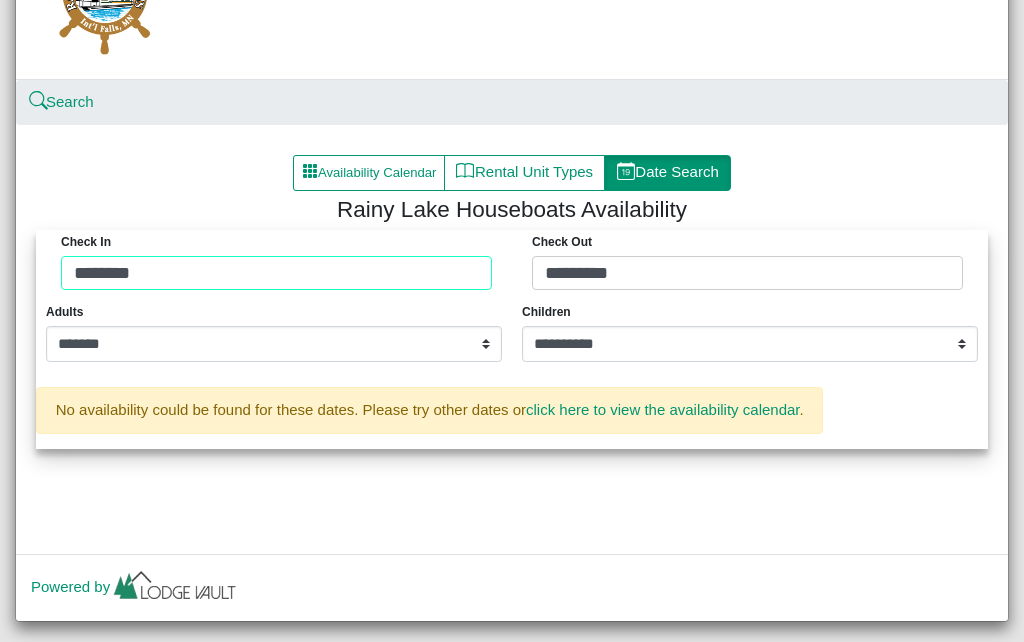 click on "Check in ******** Check Out *********" at bounding box center [512, 265] 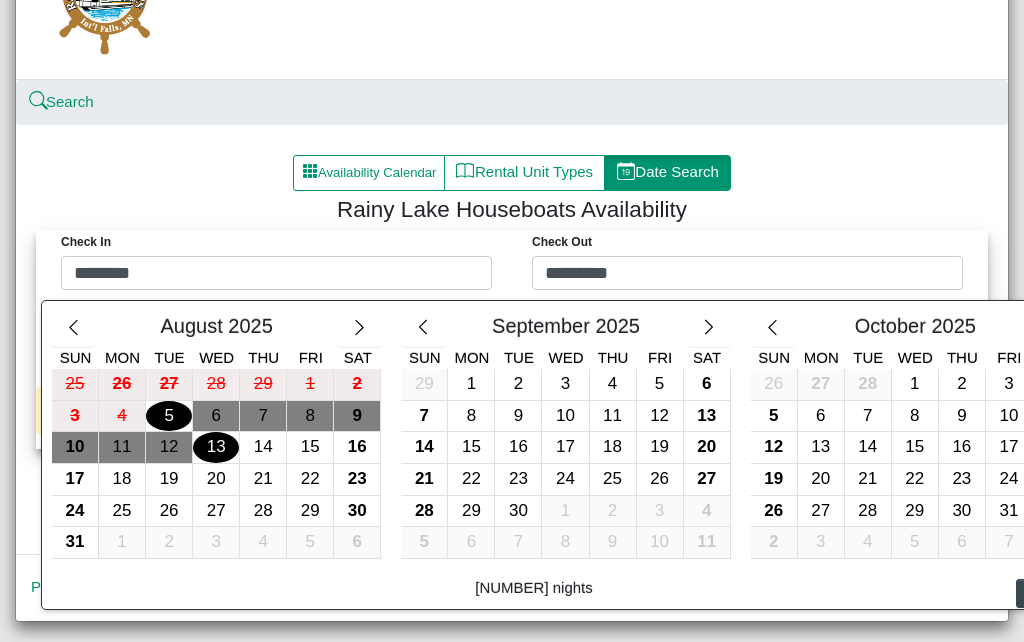click 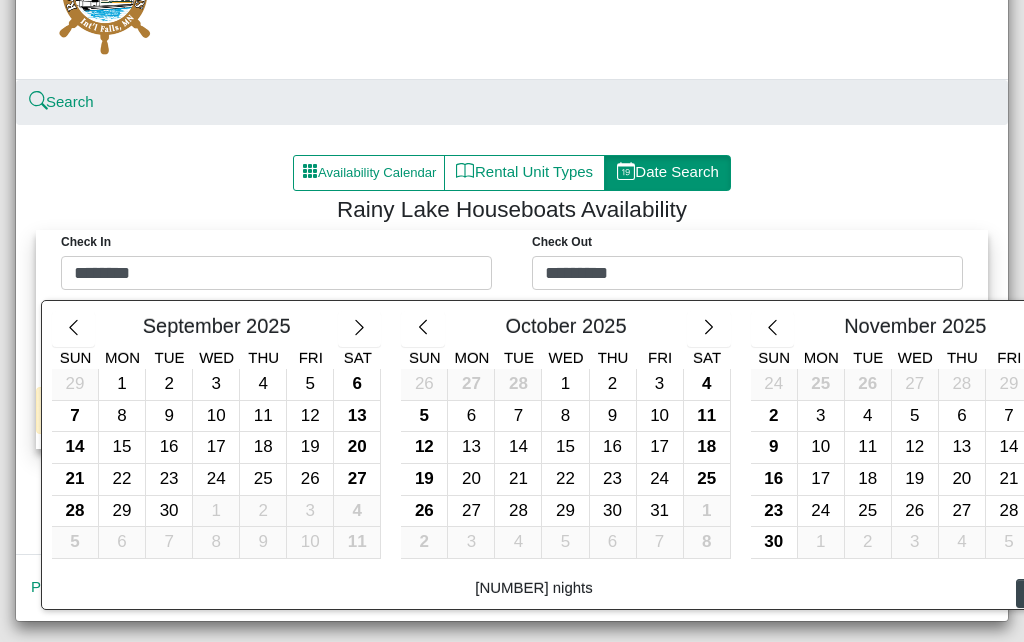 click 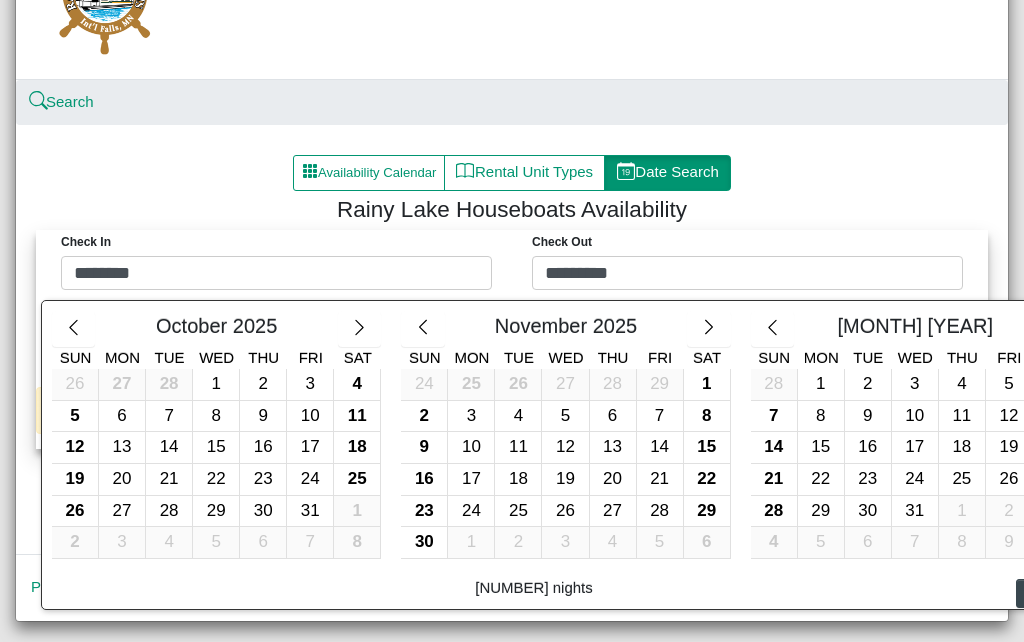 click 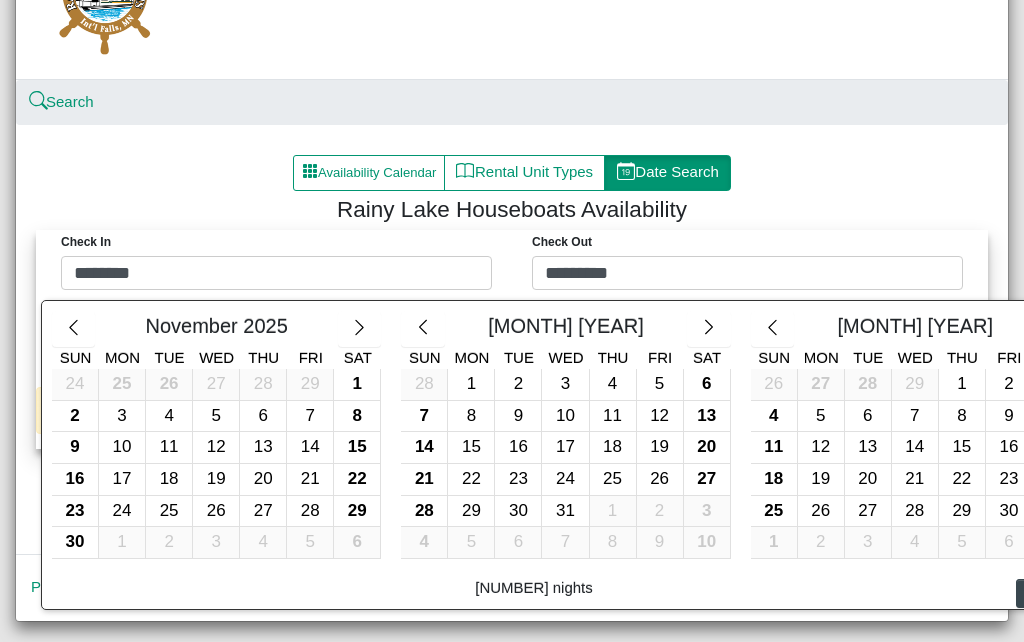 click 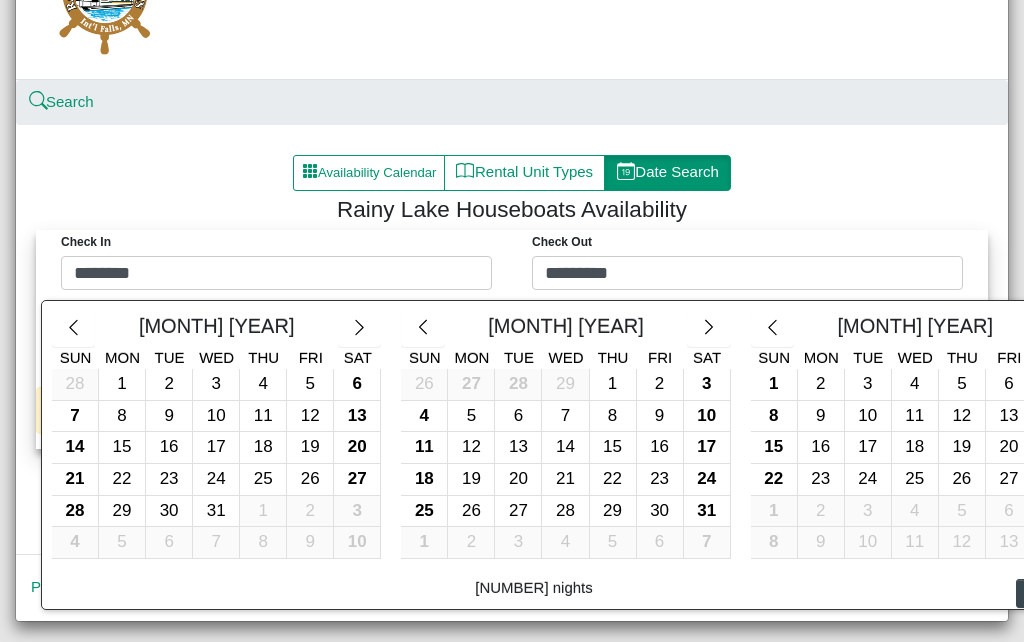 click 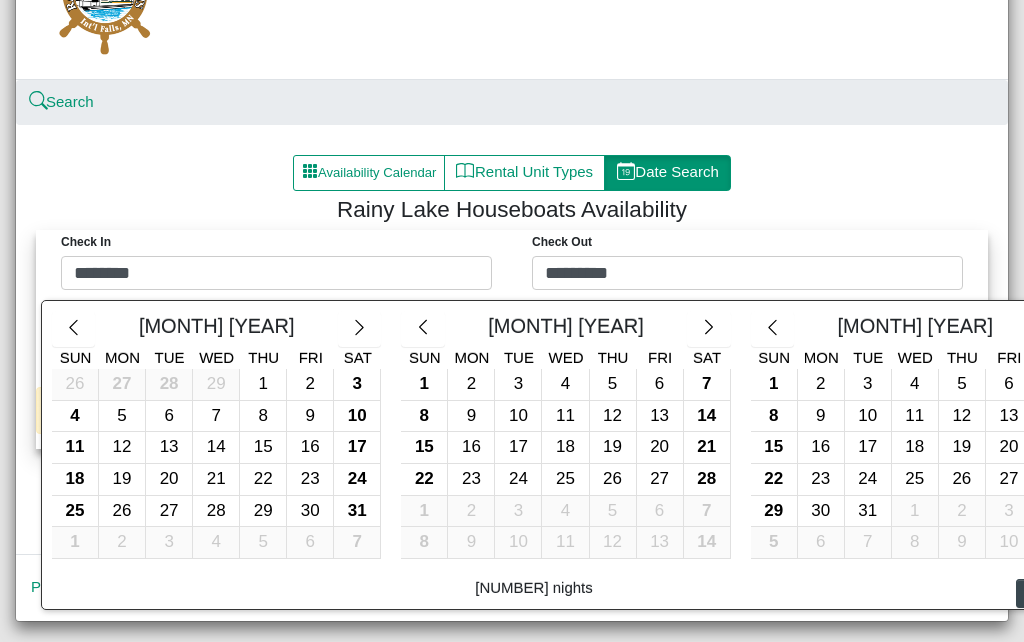 click 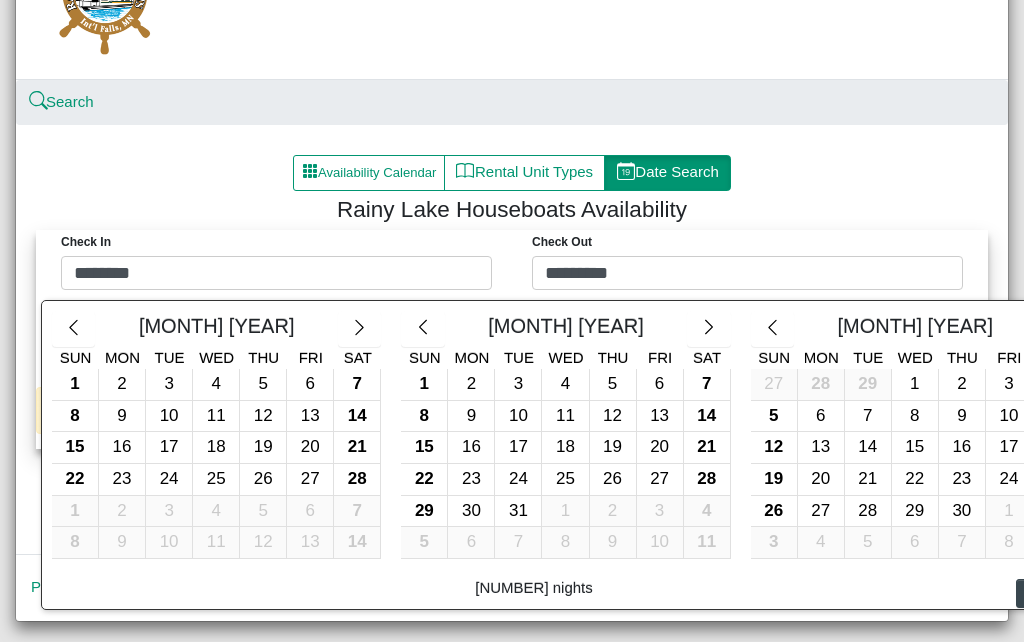 click 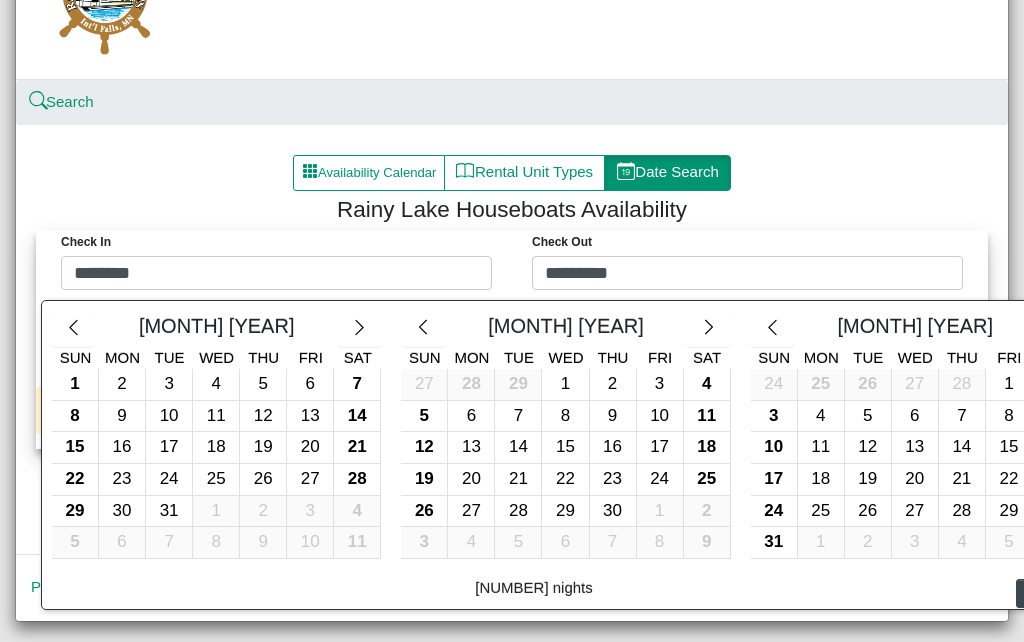 click 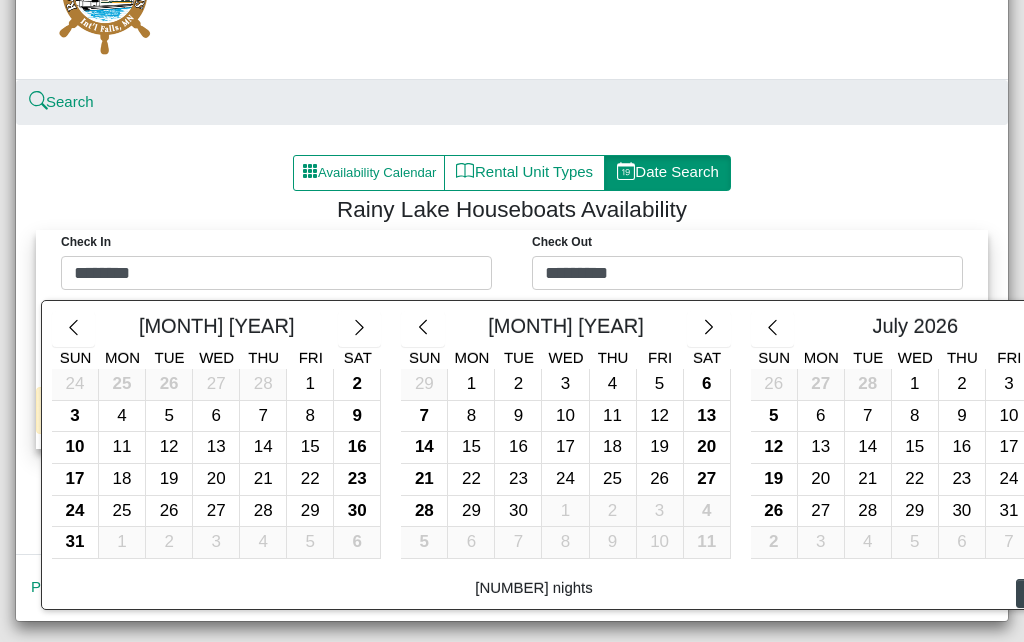 click 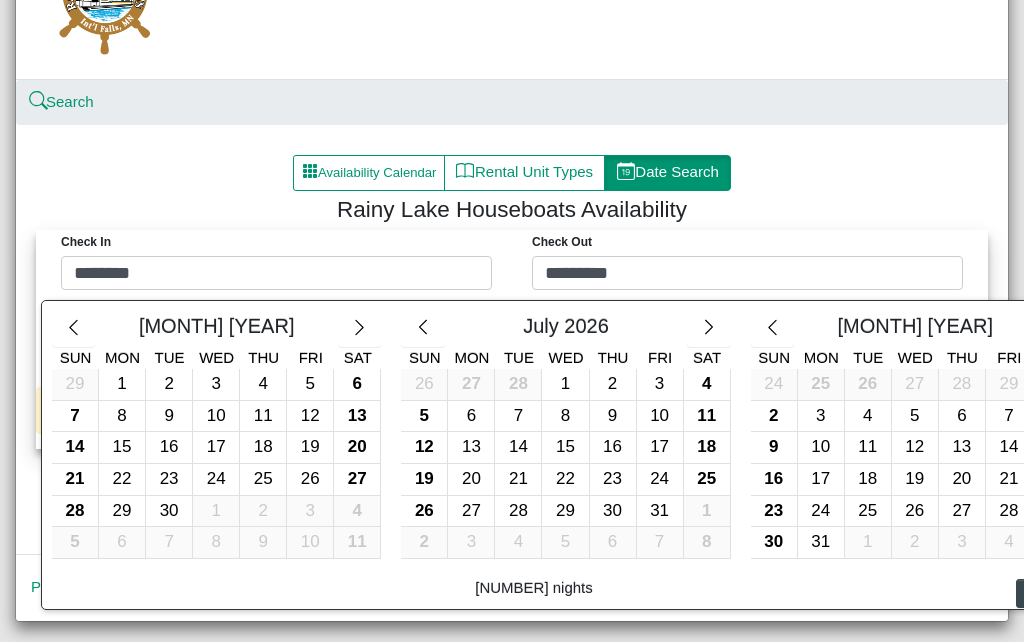 click 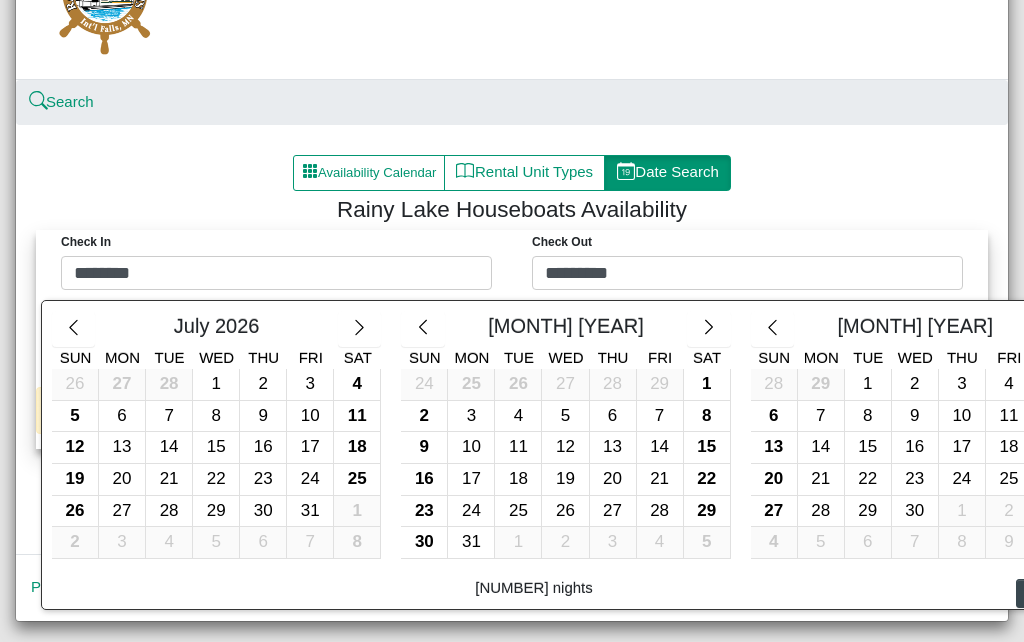 click 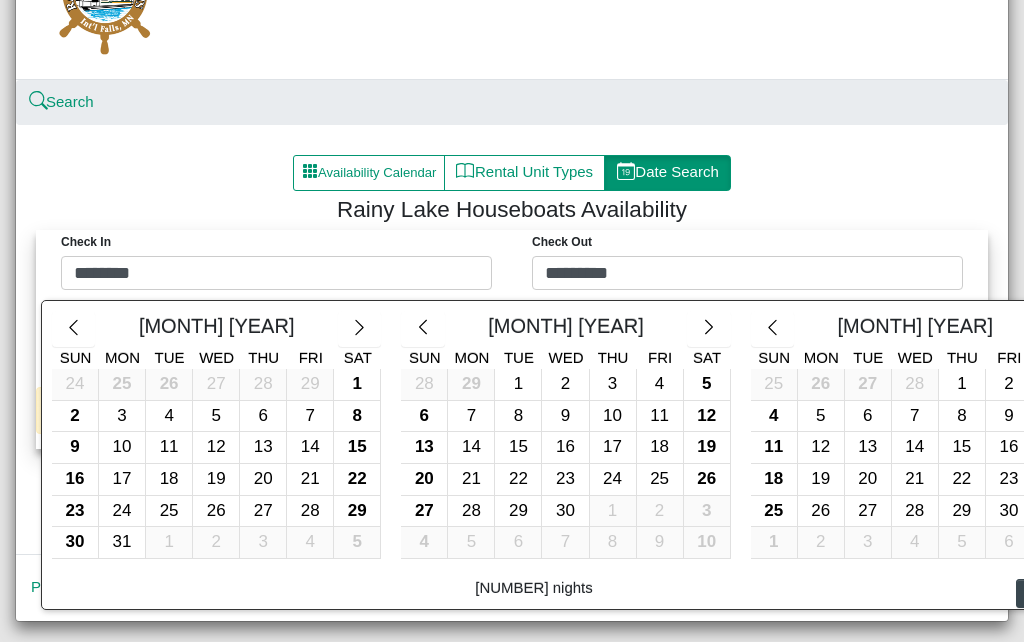 click on "9" at bounding box center [75, 447] 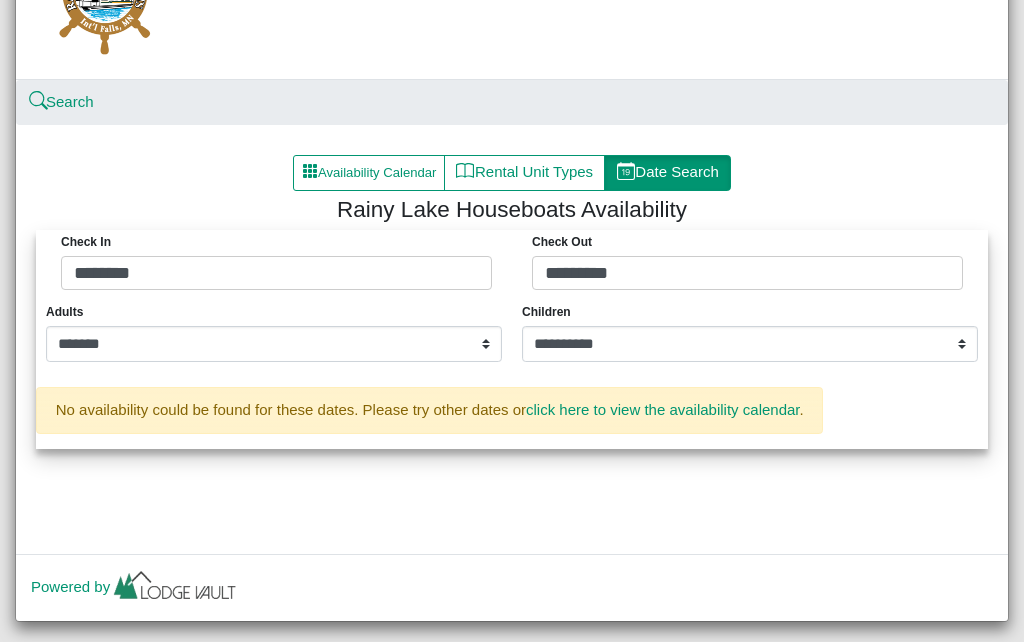 type on "********" 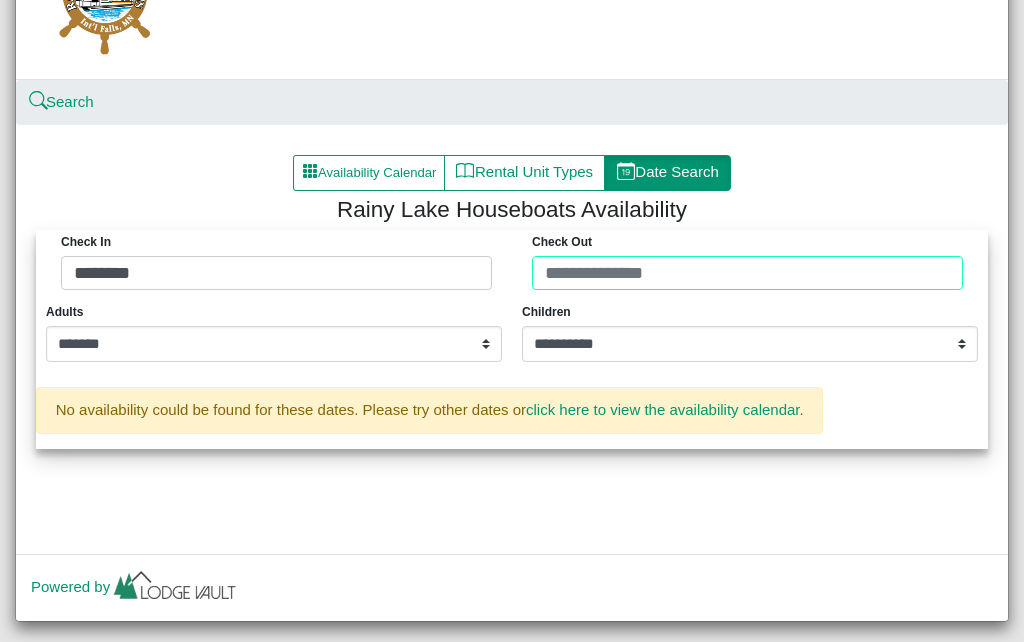 click on "Check in ******** Check Out" at bounding box center [512, 265] 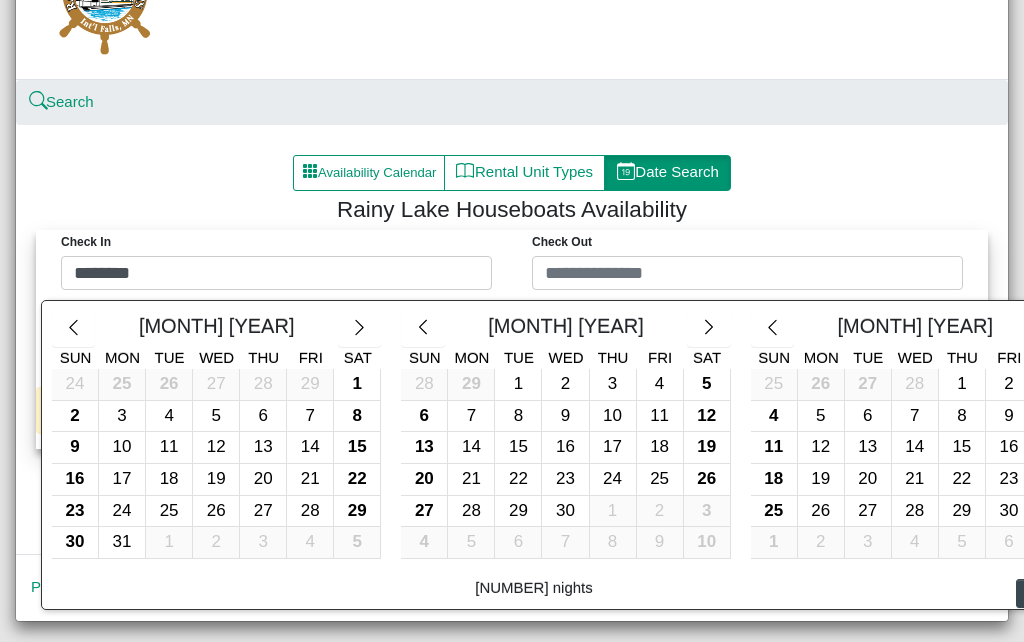 click on "16" at bounding box center [75, 479] 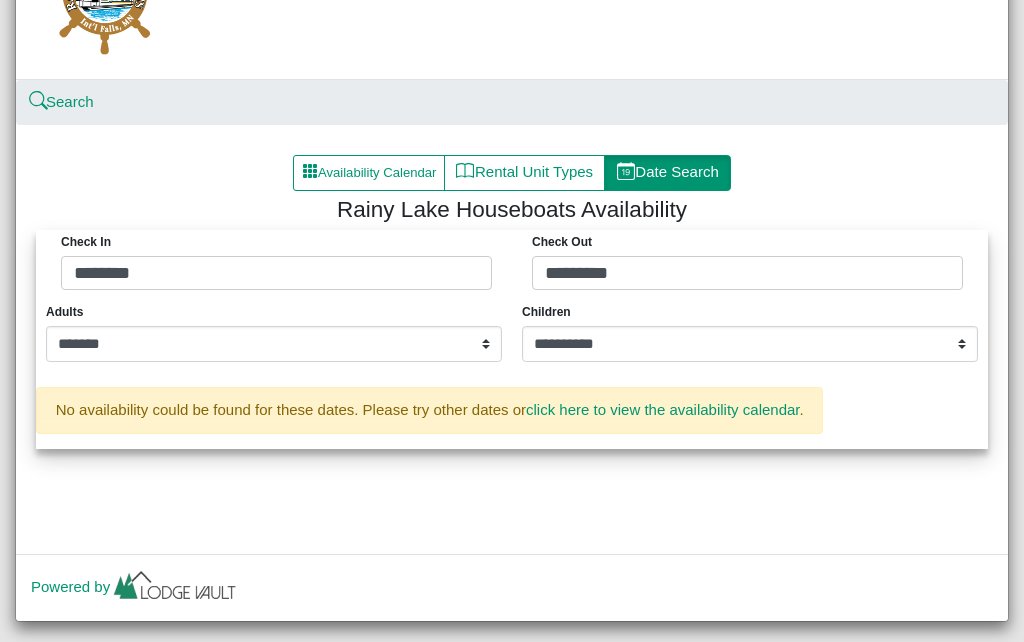 click on "**********" at bounding box center [274, 344] 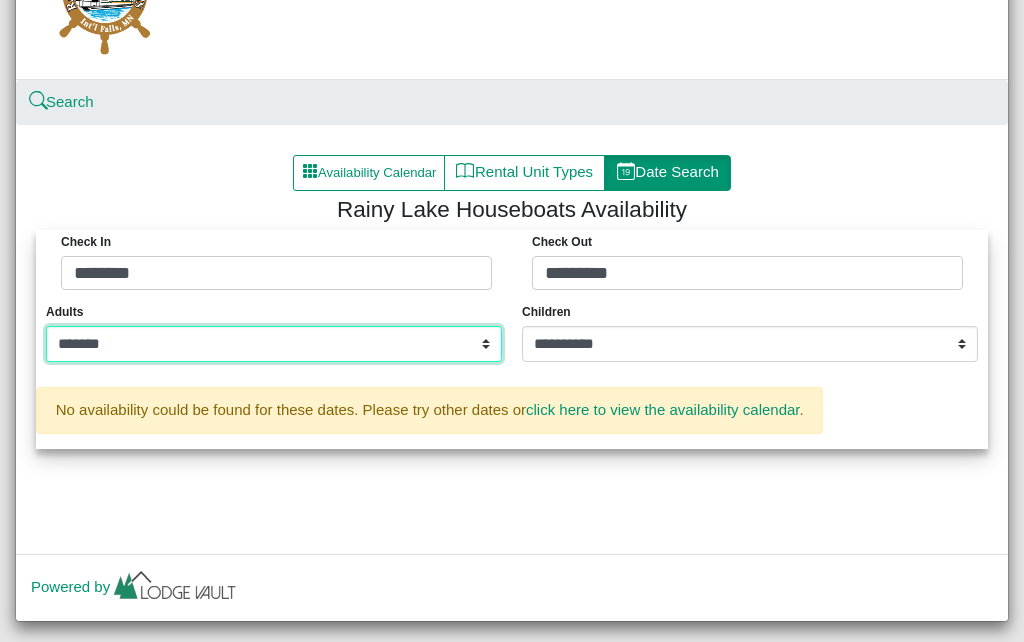 click on "**********" at bounding box center [274, 344] 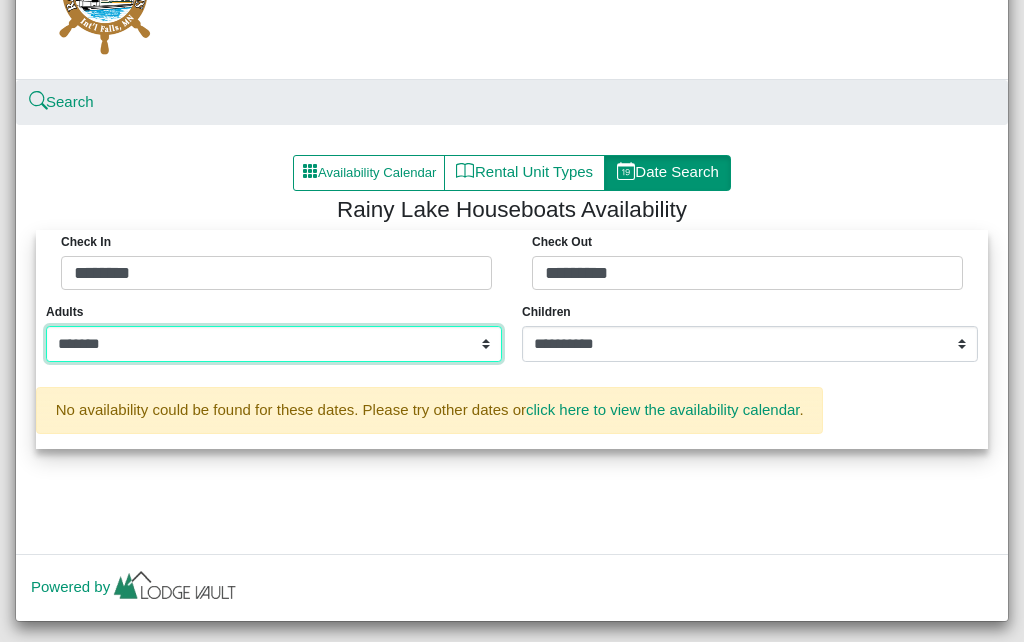 click on "**********" at bounding box center (274, 344) 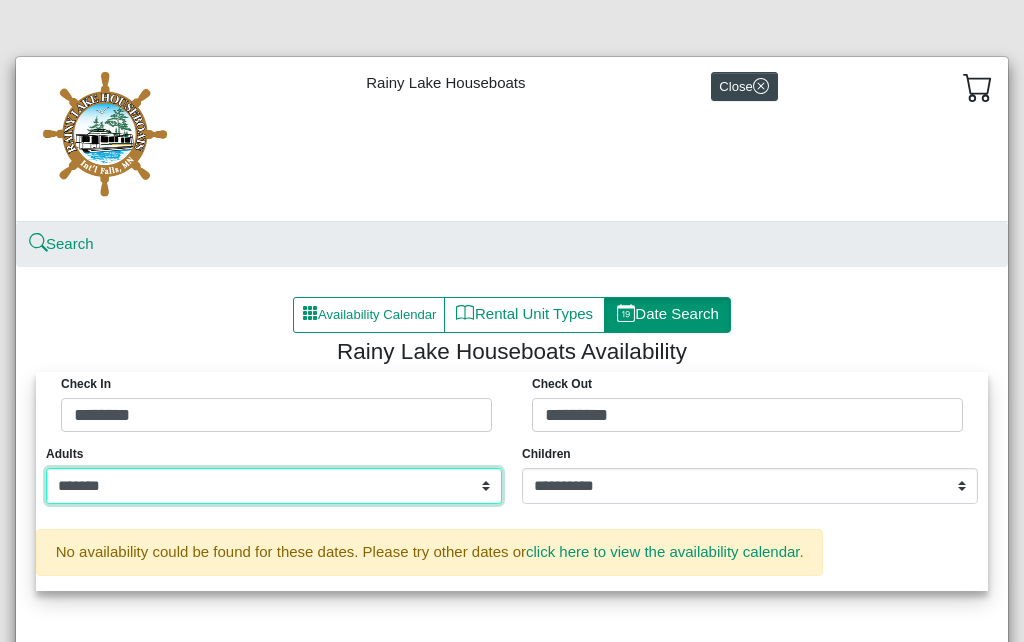 scroll, scrollTop: 0, scrollLeft: 0, axis: both 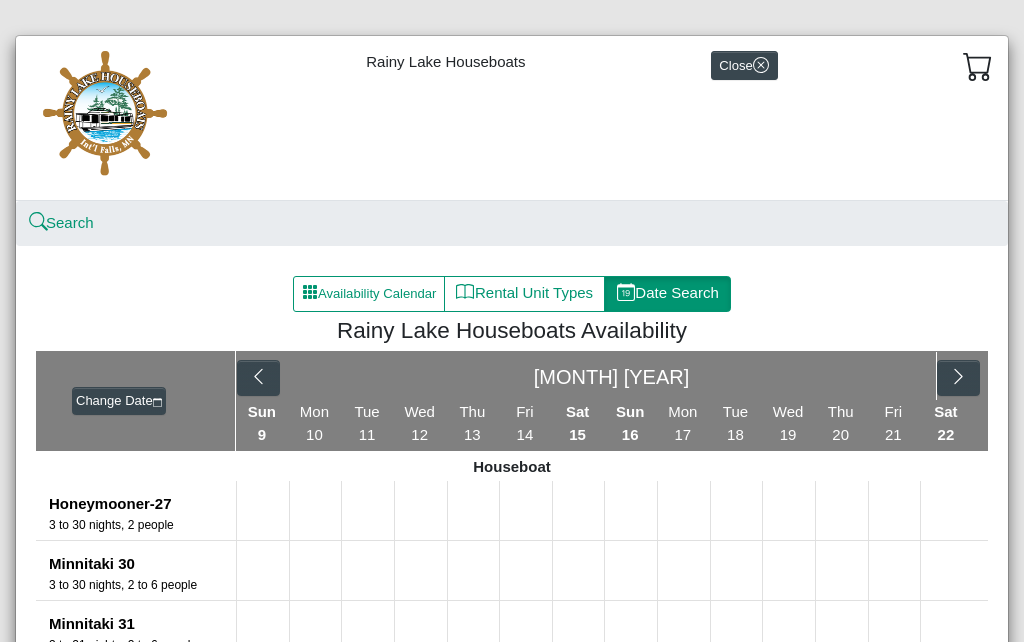 click 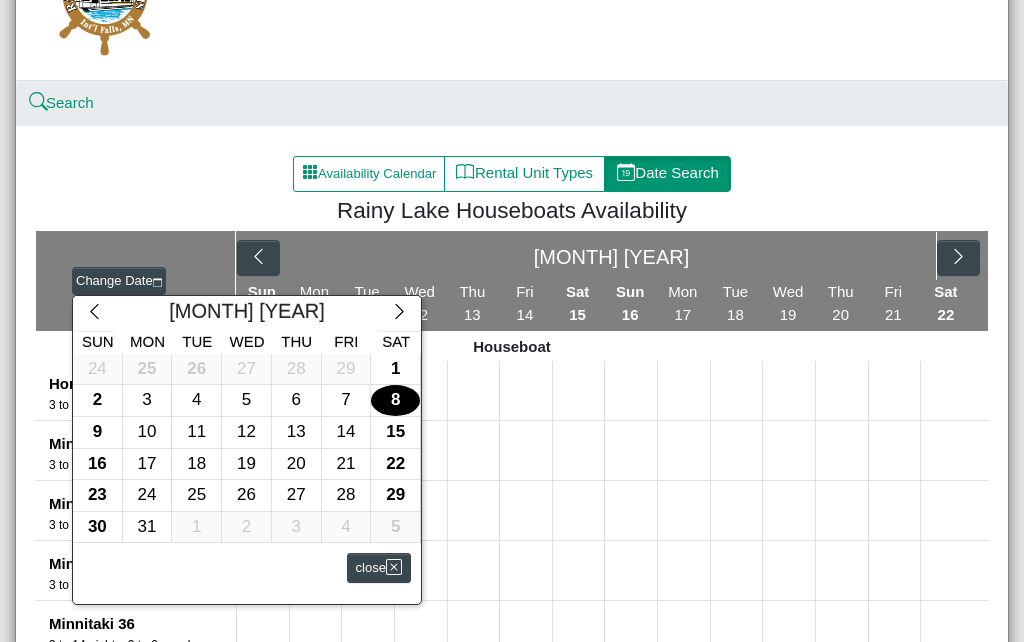 scroll, scrollTop: 144, scrollLeft: 0, axis: vertical 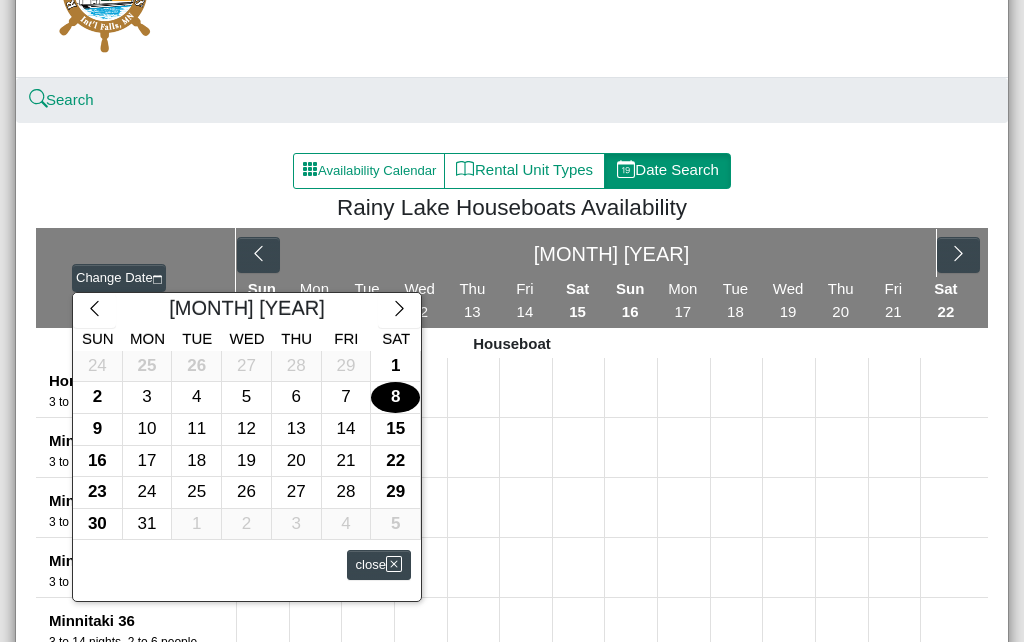 click on "15" at bounding box center [395, 429] 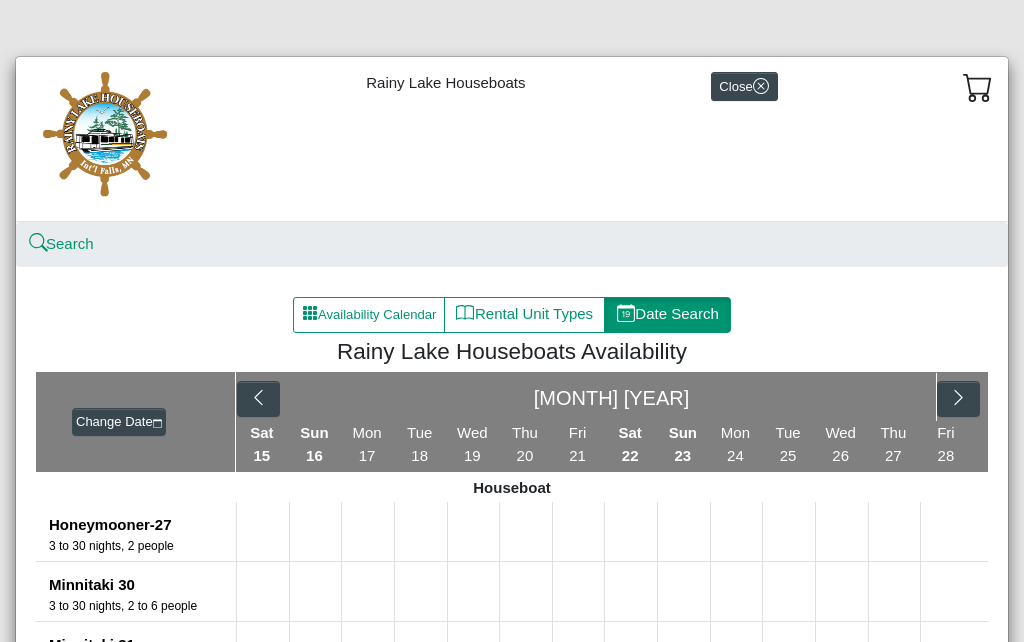 scroll, scrollTop: 0, scrollLeft: 0, axis: both 